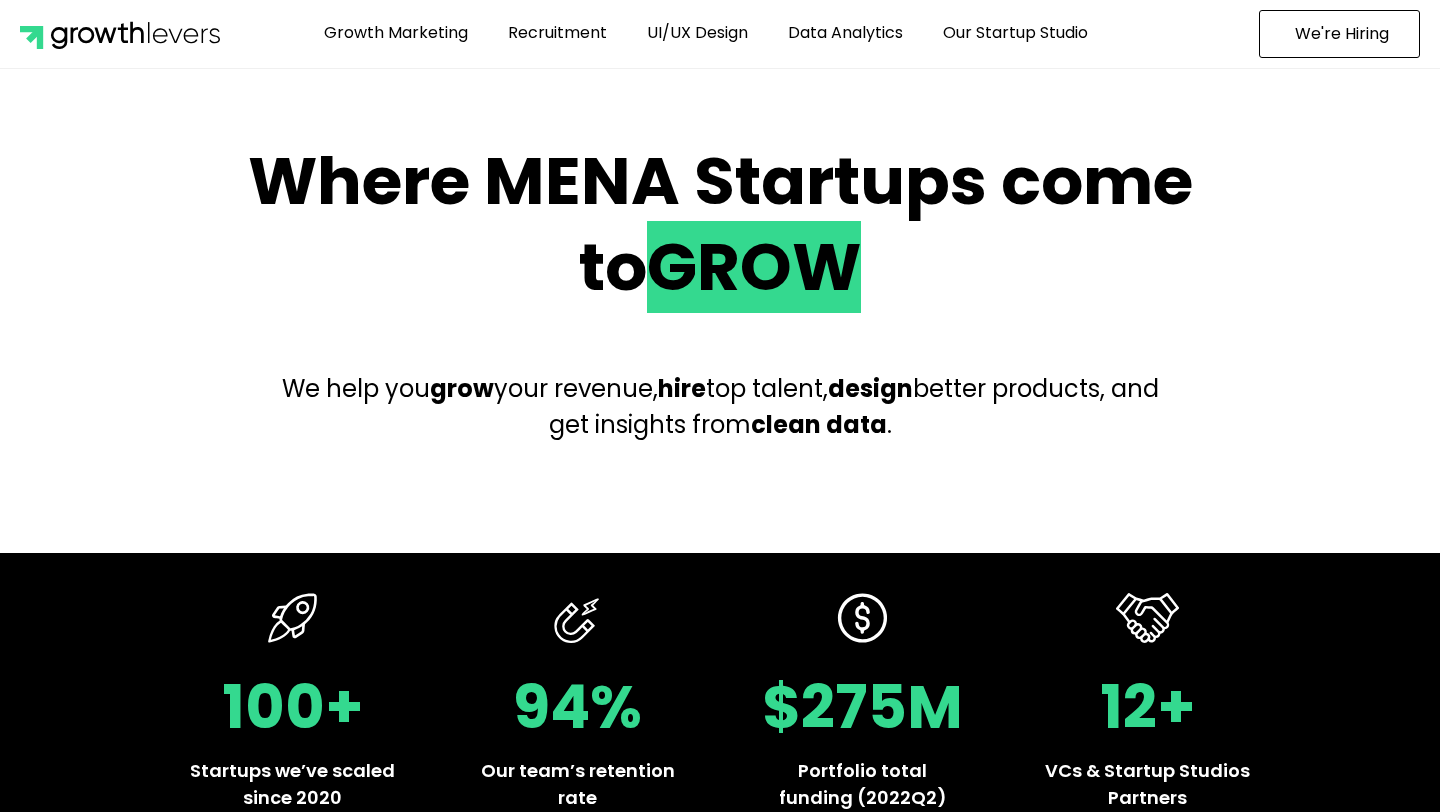 scroll, scrollTop: 0, scrollLeft: 0, axis: both 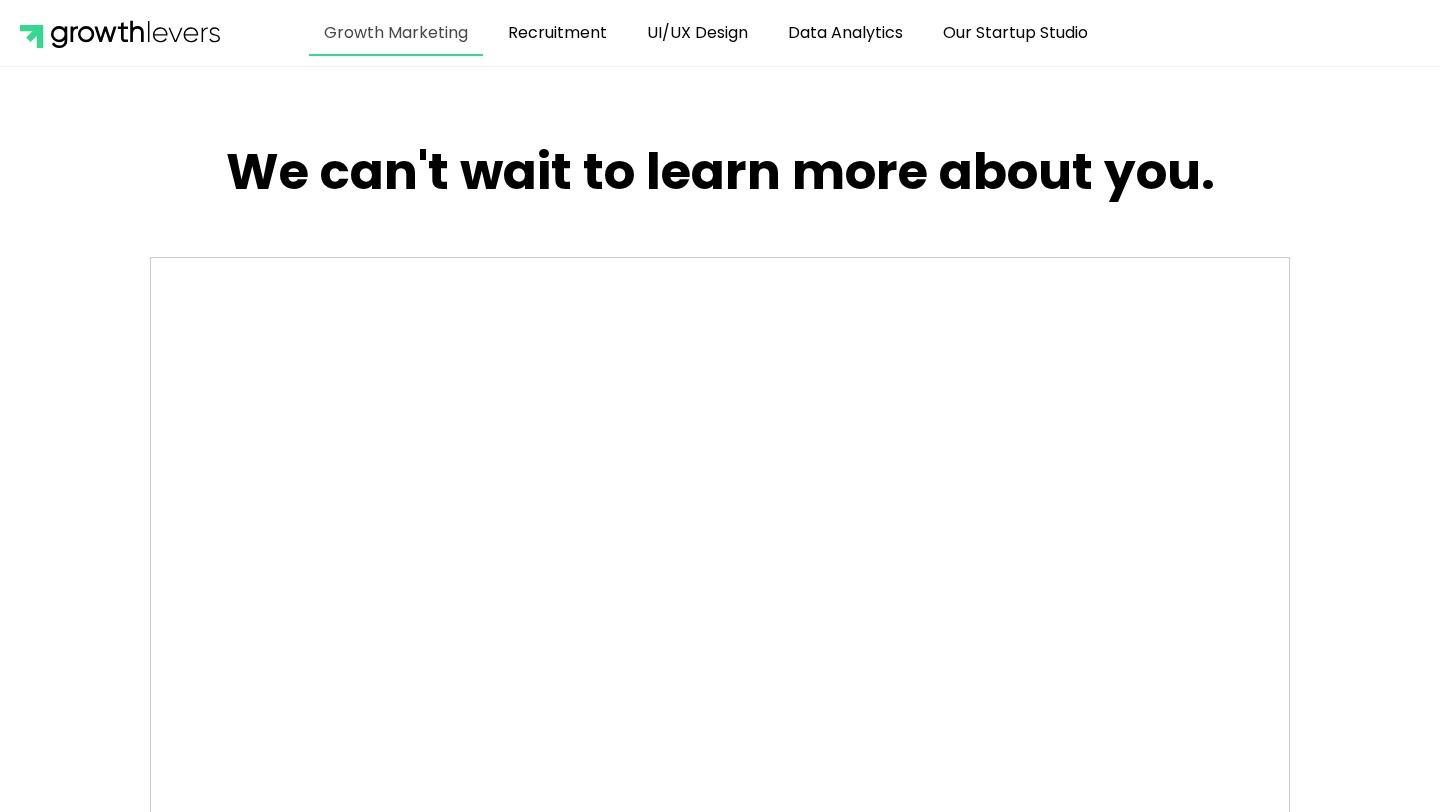 click on "Growth Marketing" 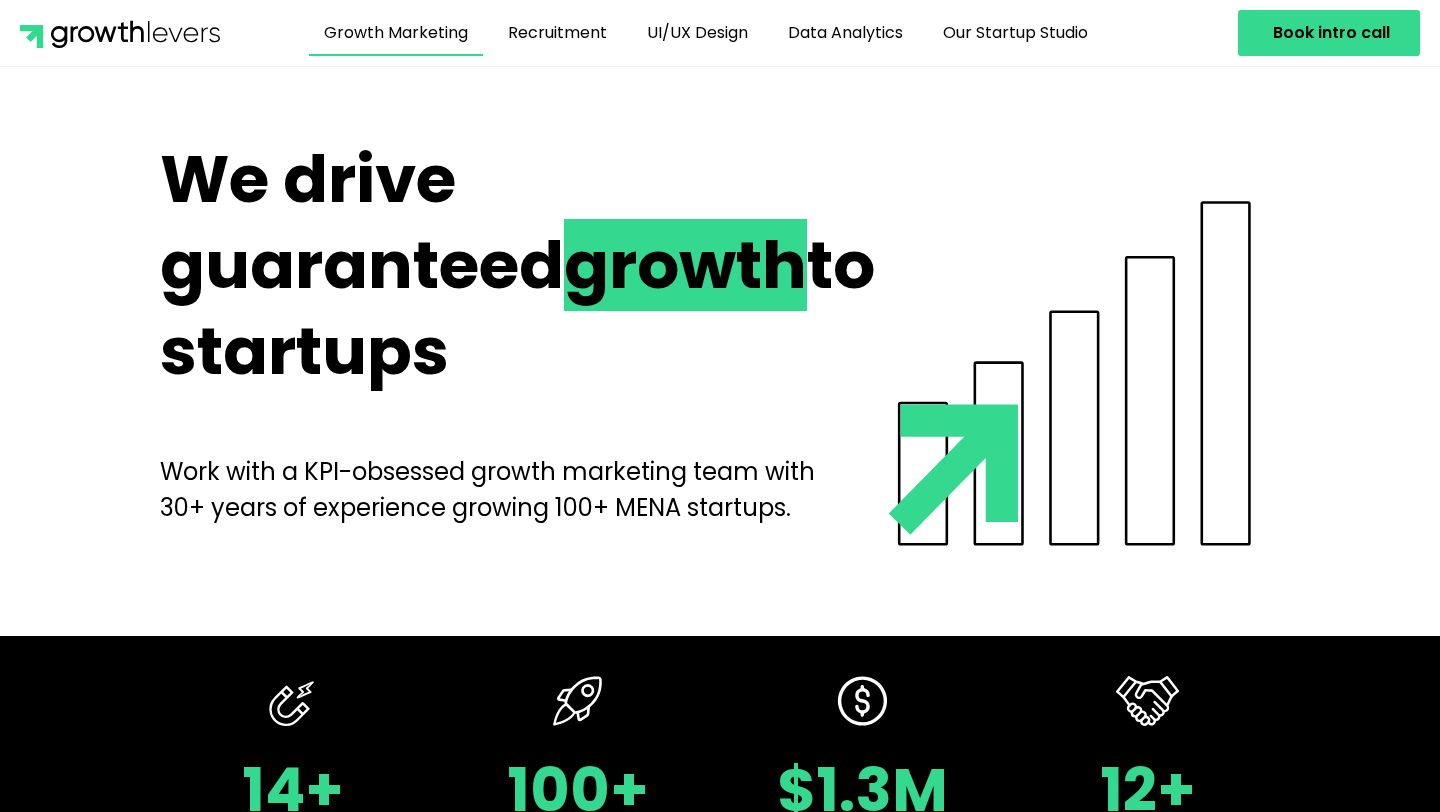 scroll, scrollTop: 0, scrollLeft: 0, axis: both 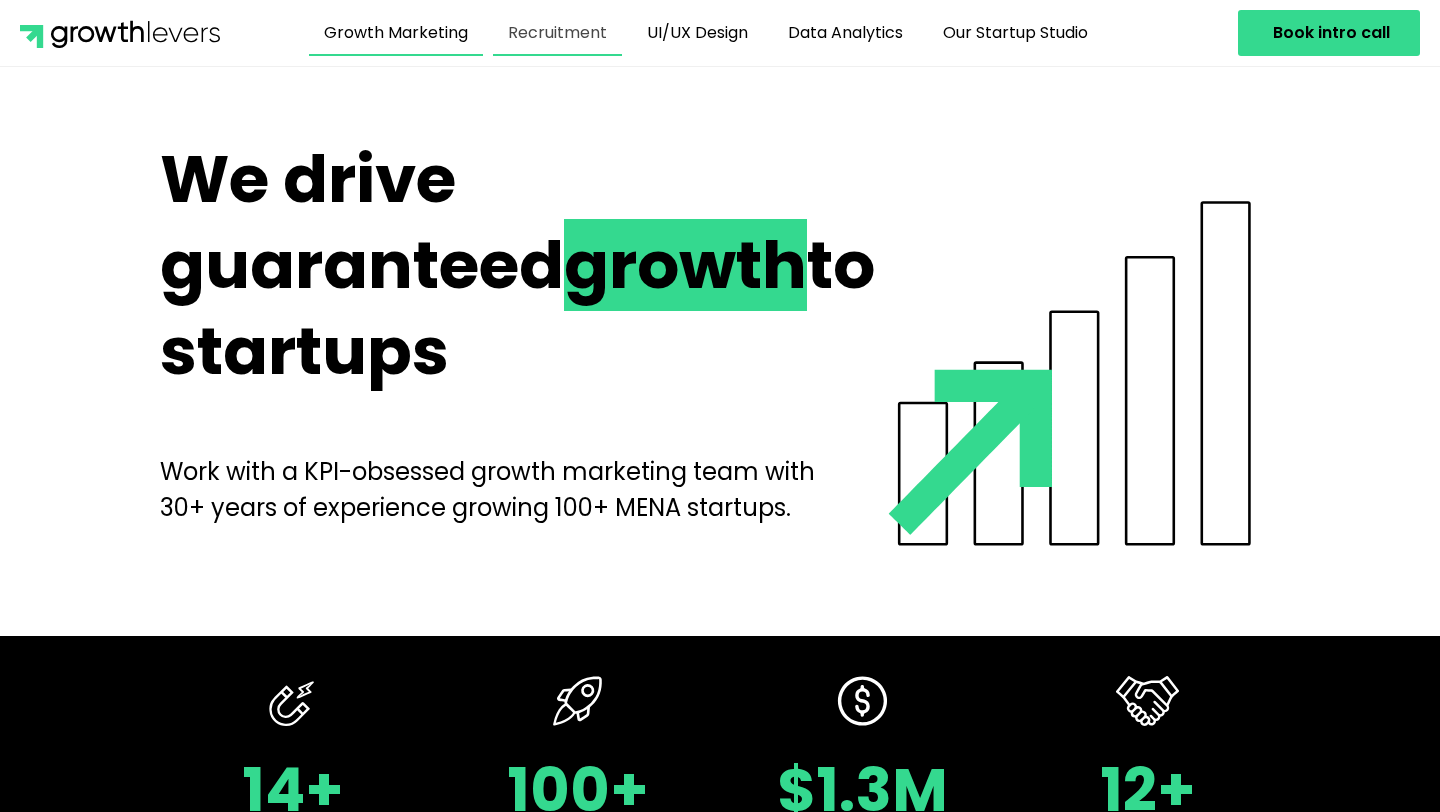 click on "Recruitment" 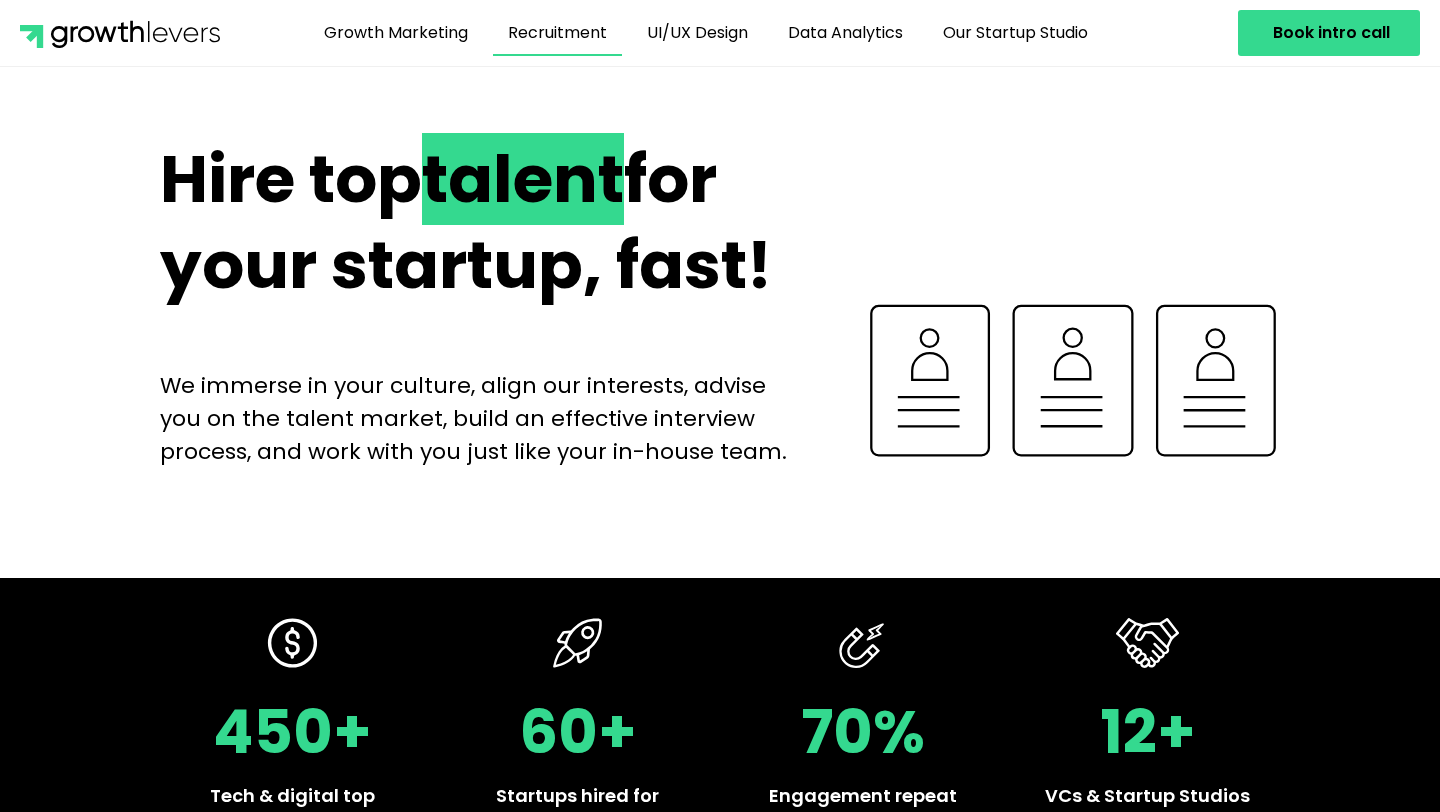 scroll, scrollTop: 0, scrollLeft: 0, axis: both 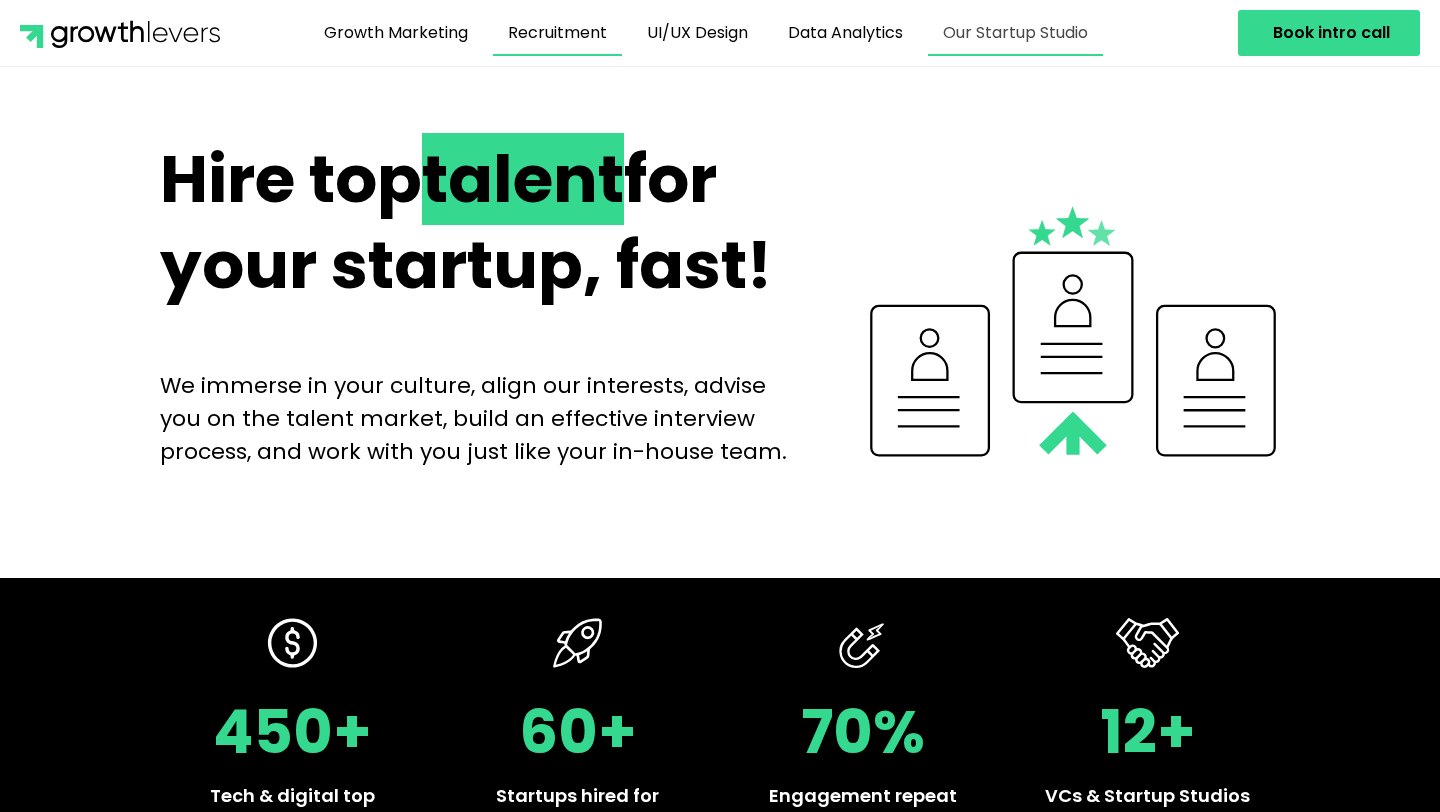 click on "Our Startup Studio" 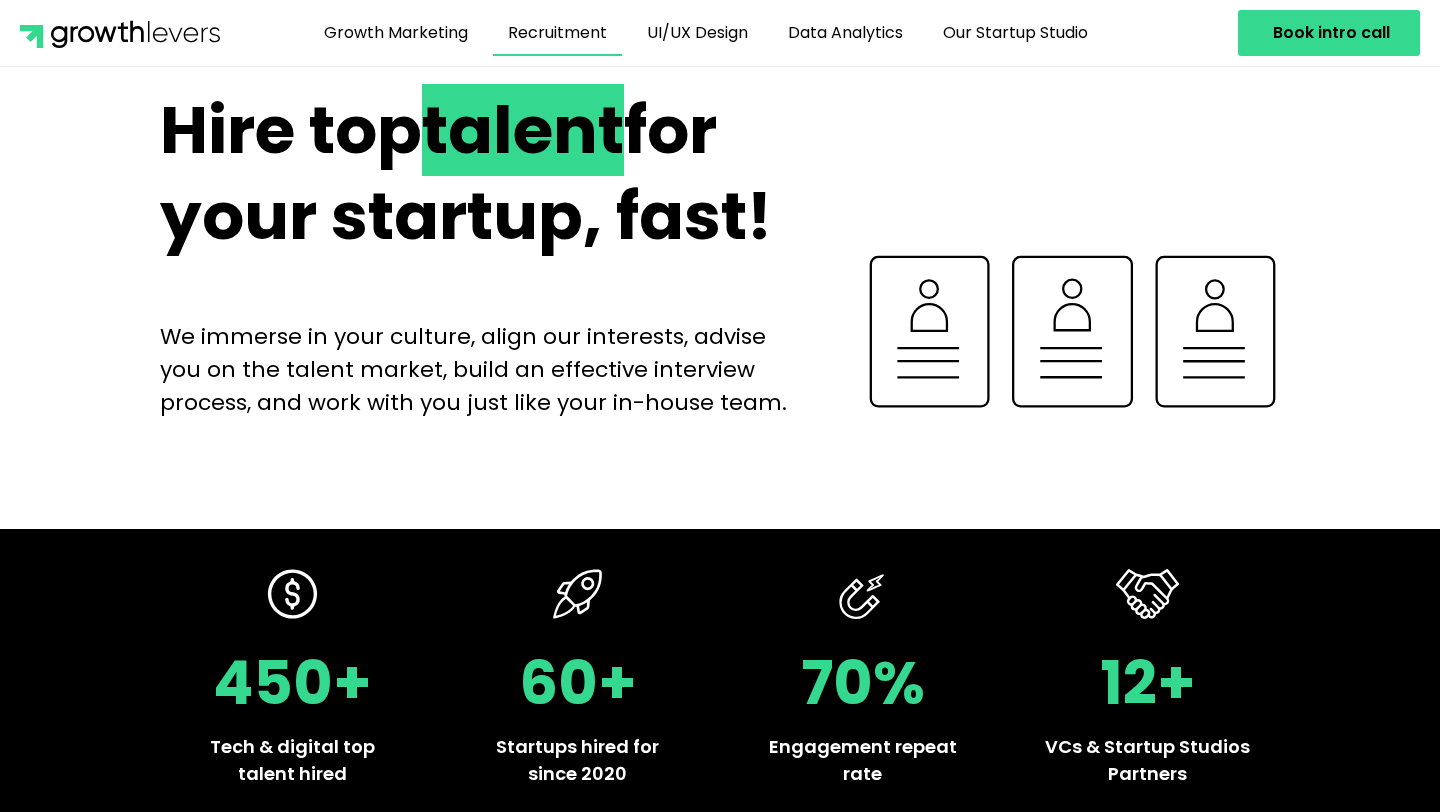 scroll, scrollTop: 468, scrollLeft: 0, axis: vertical 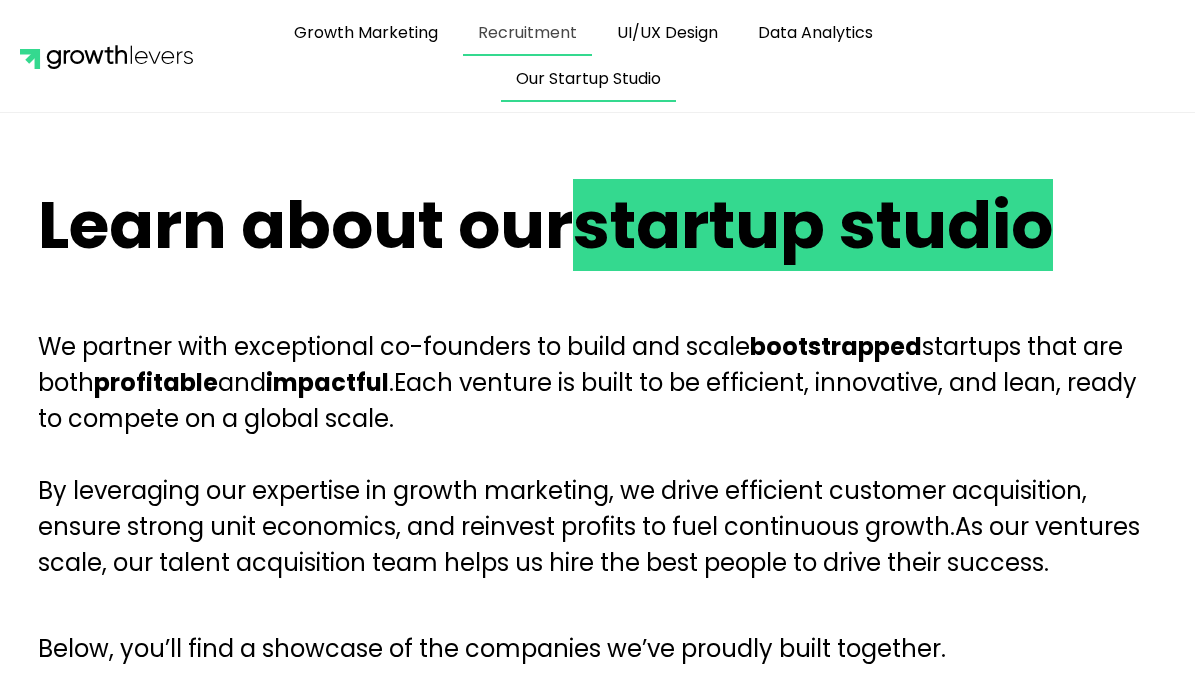 click on "Recruitment" 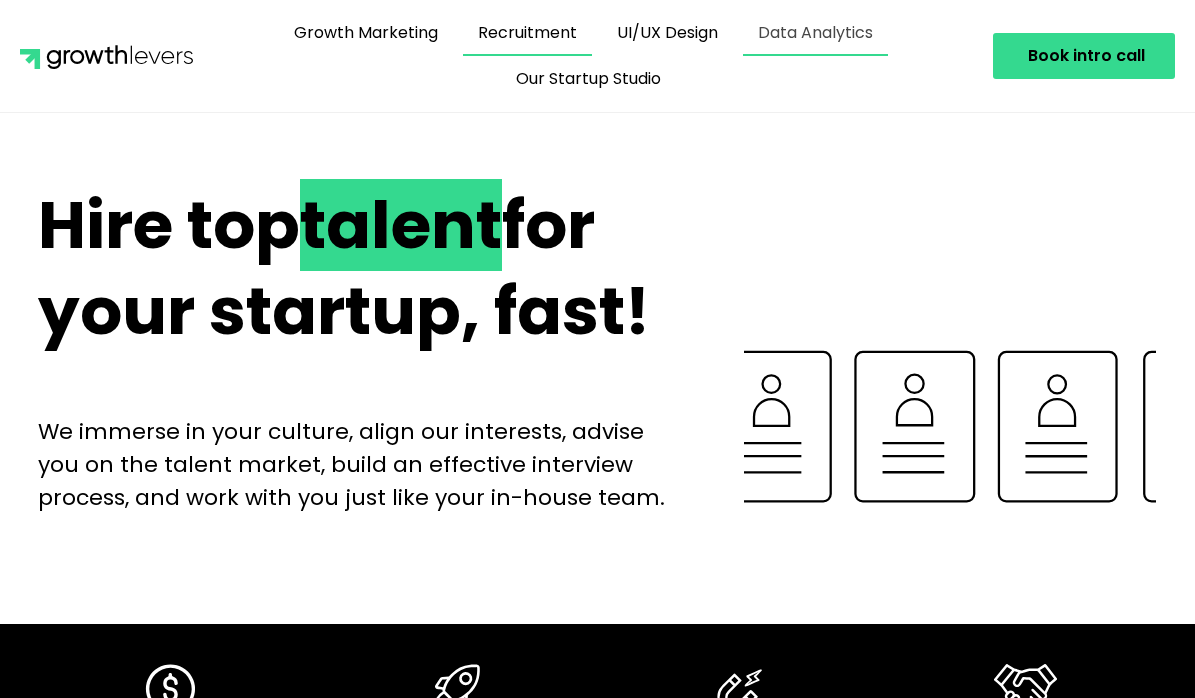 scroll, scrollTop: 0, scrollLeft: 0, axis: both 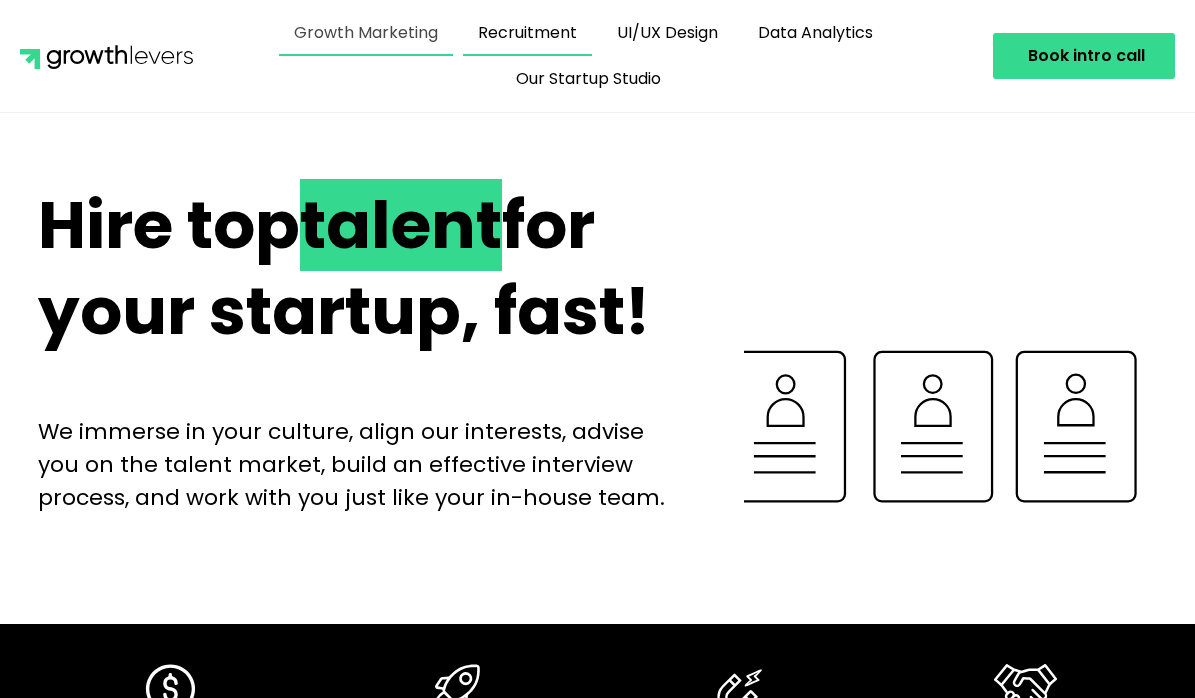 click on "Growth Marketing" 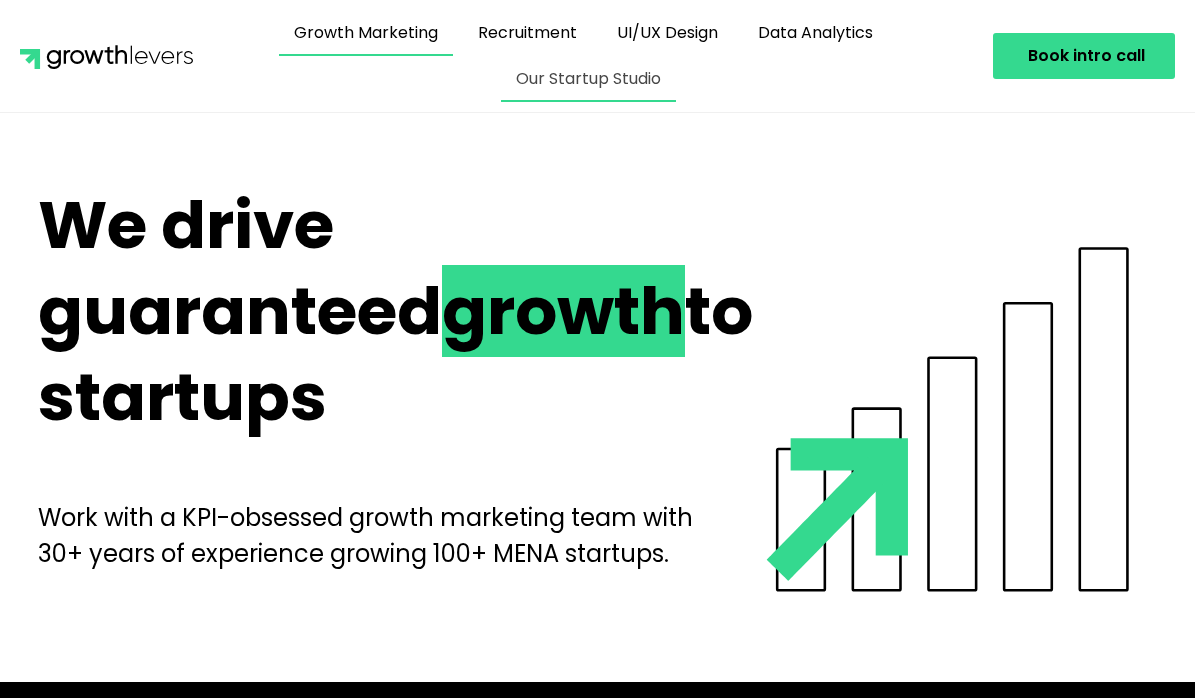 scroll, scrollTop: 0, scrollLeft: 0, axis: both 